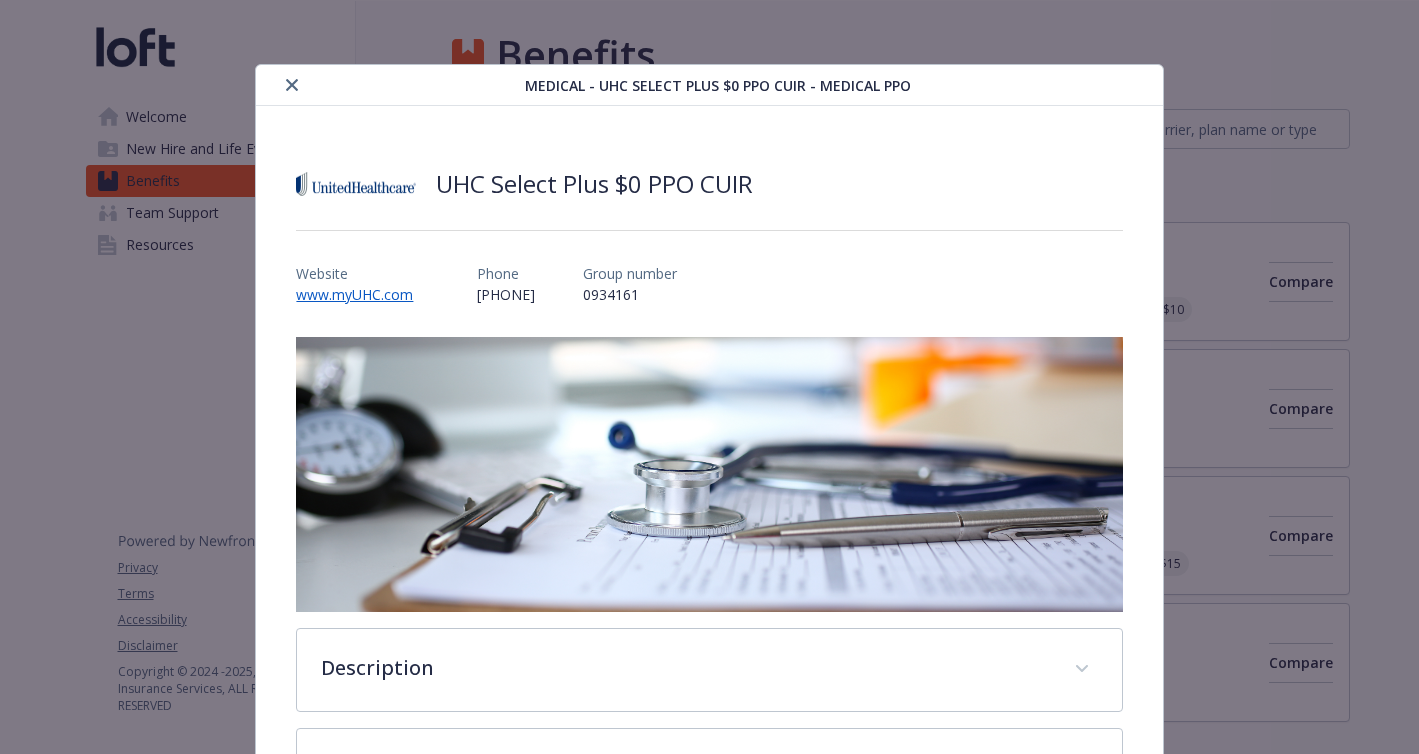 scroll, scrollTop: 0, scrollLeft: 0, axis: both 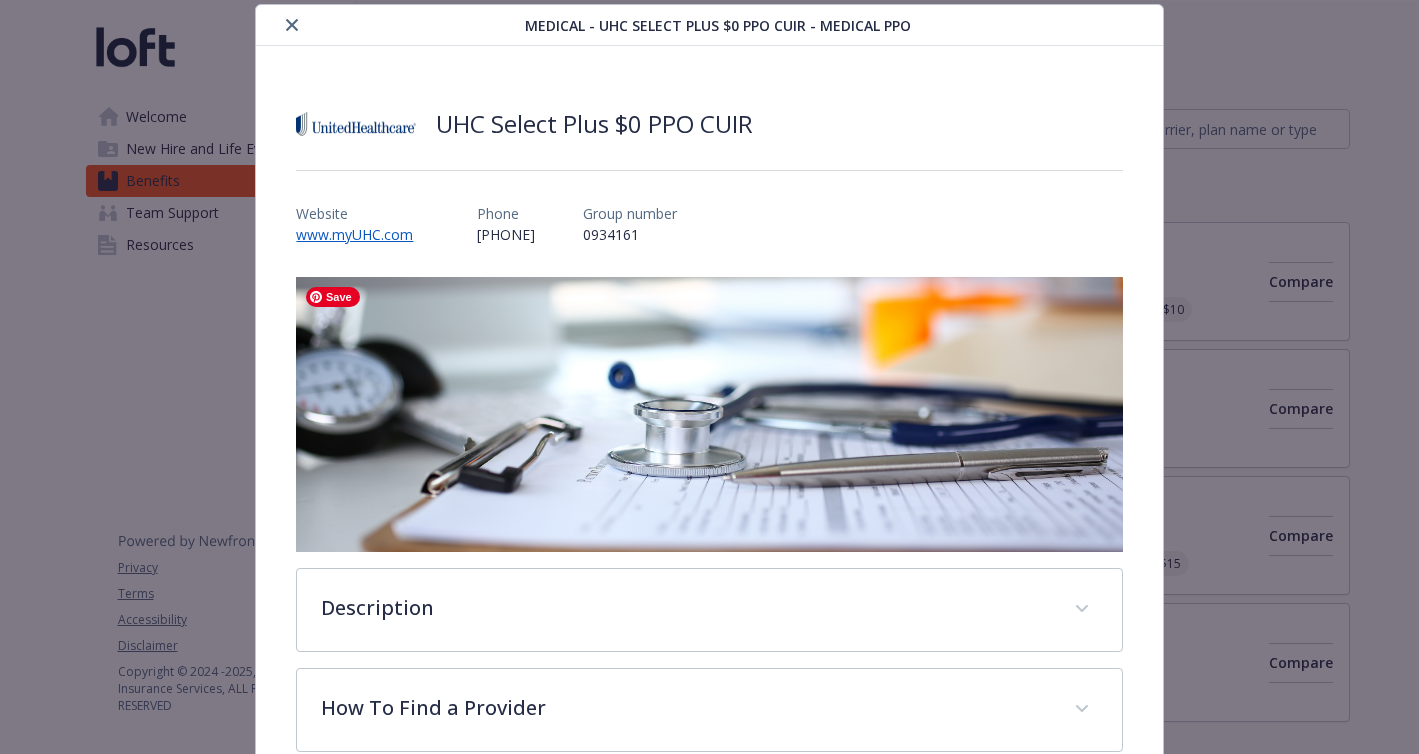 click 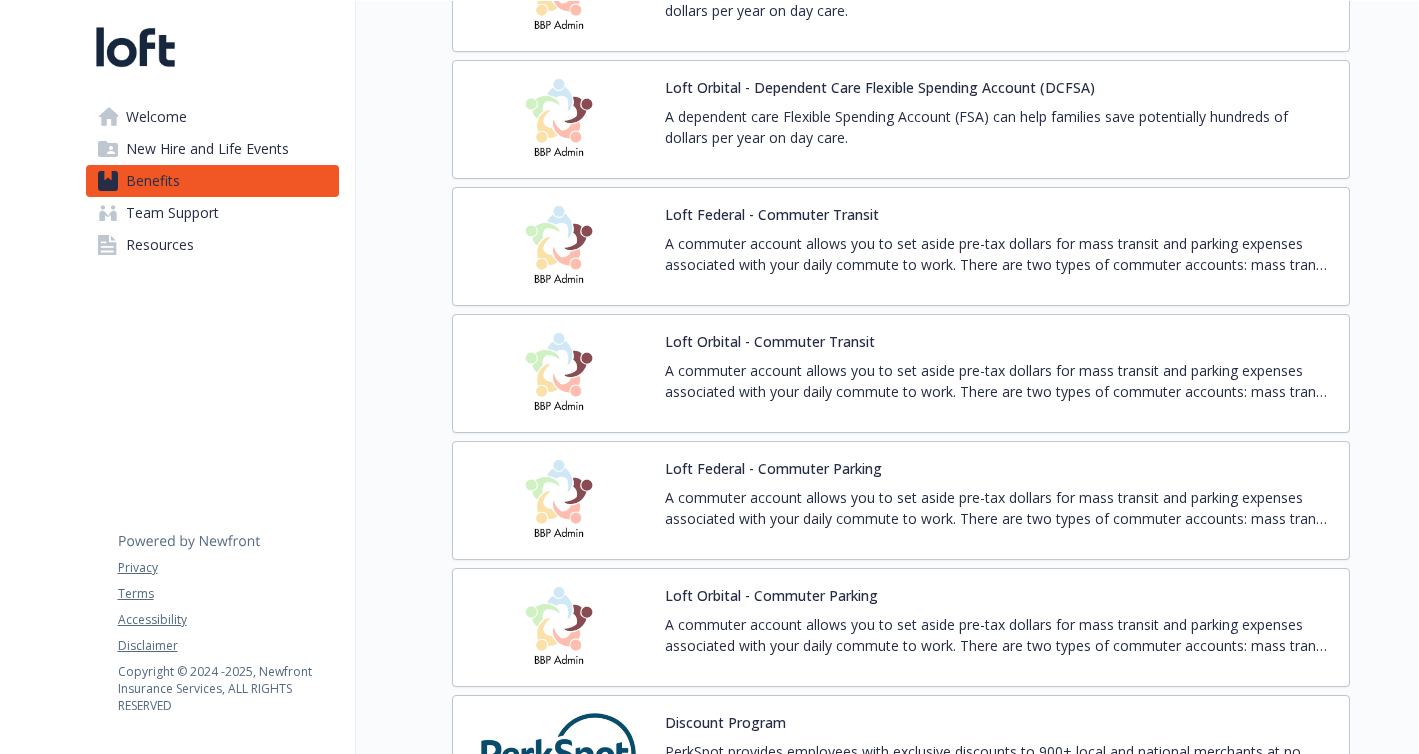 scroll, scrollTop: 3073, scrollLeft: 0, axis: vertical 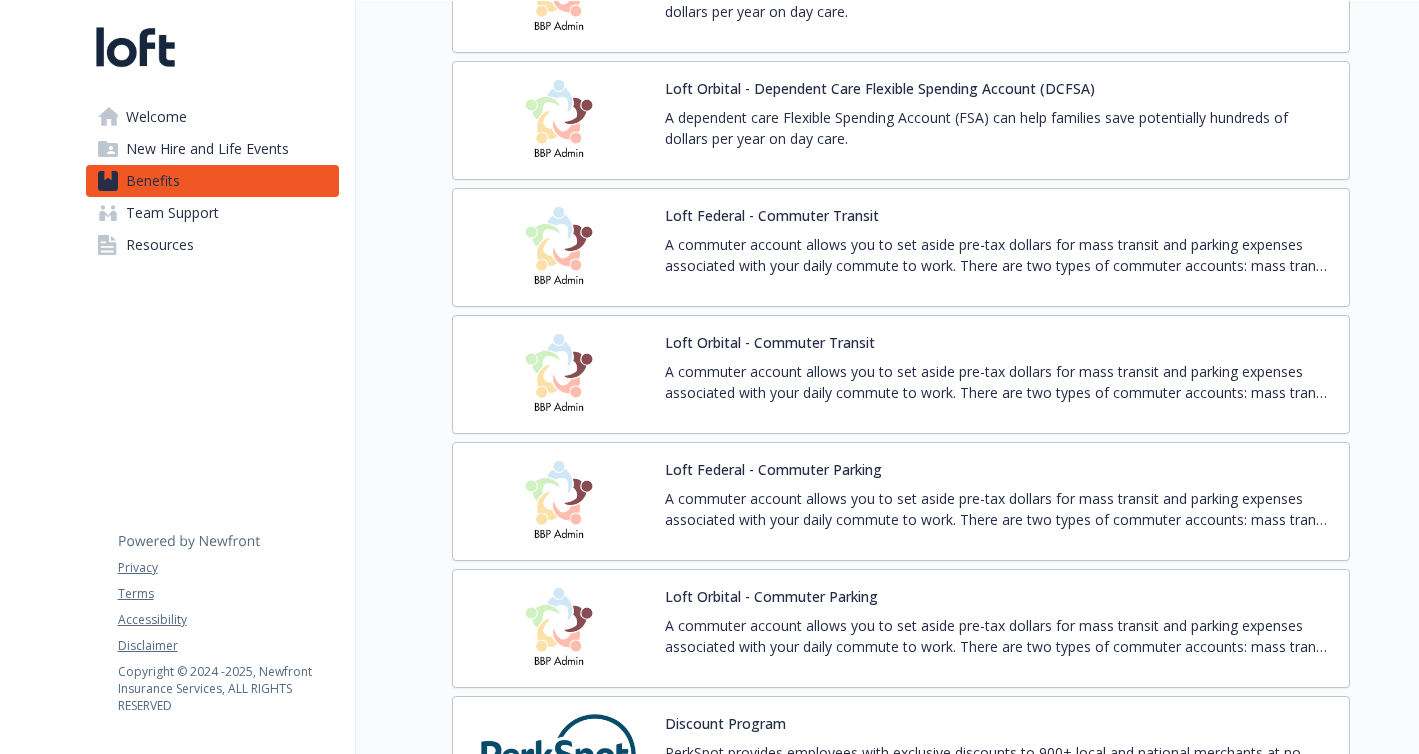 click on "Loft Orbital - Commuter Transit" at bounding box center [770, 342] 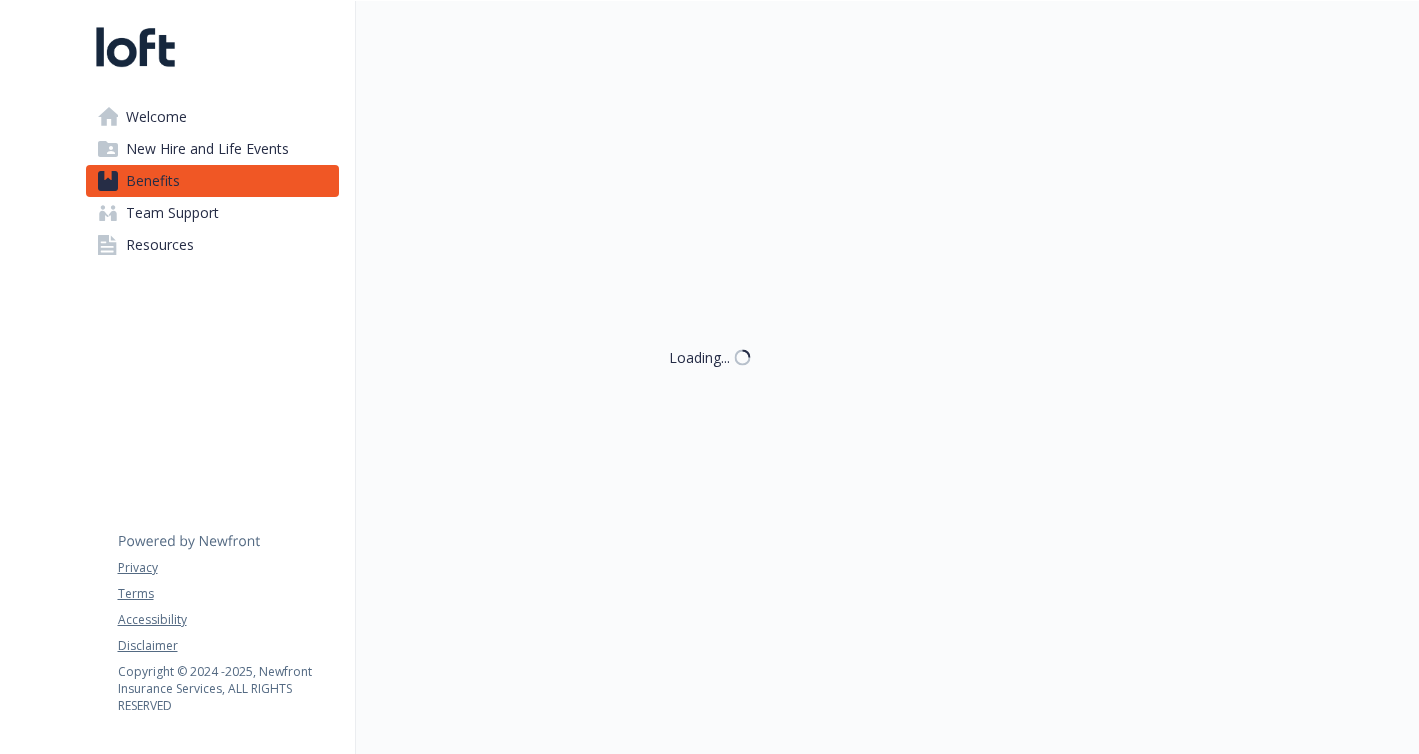 scroll, scrollTop: 3073, scrollLeft: 0, axis: vertical 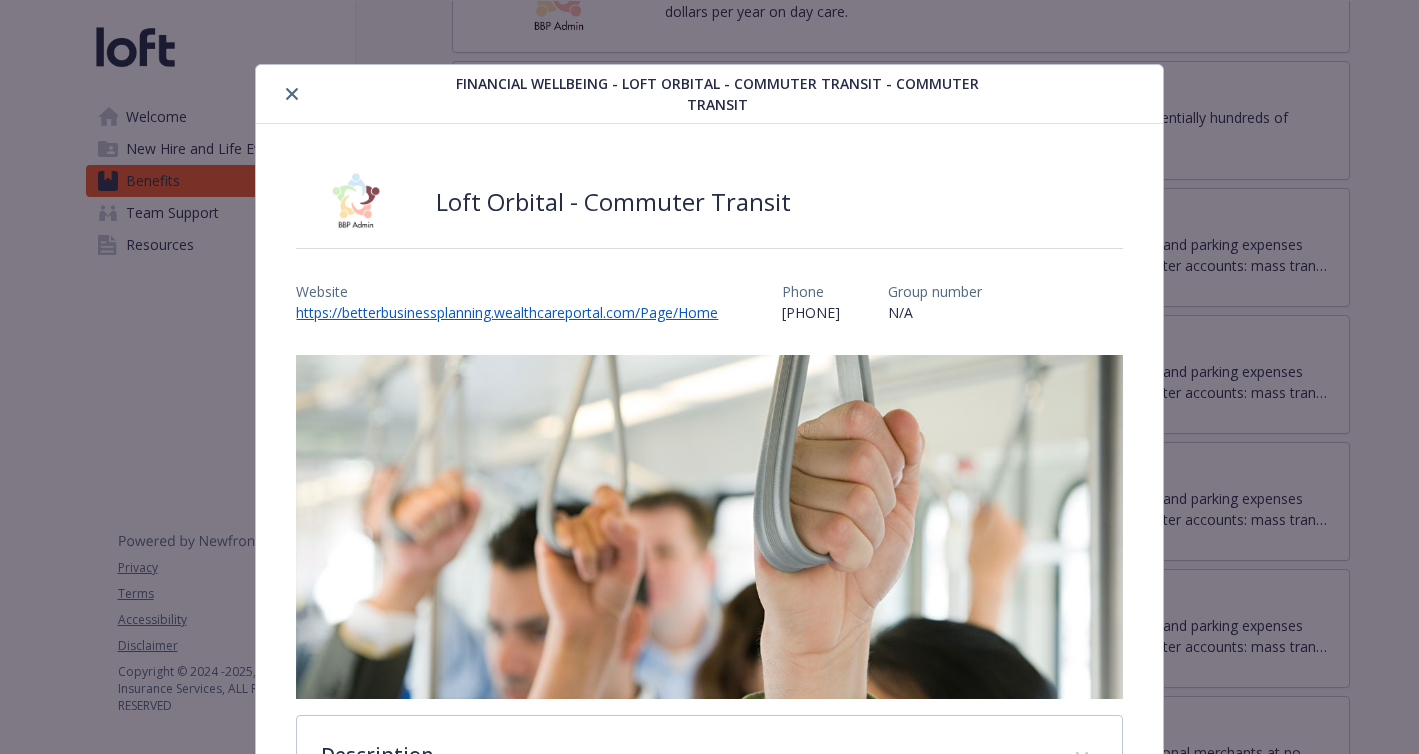 click 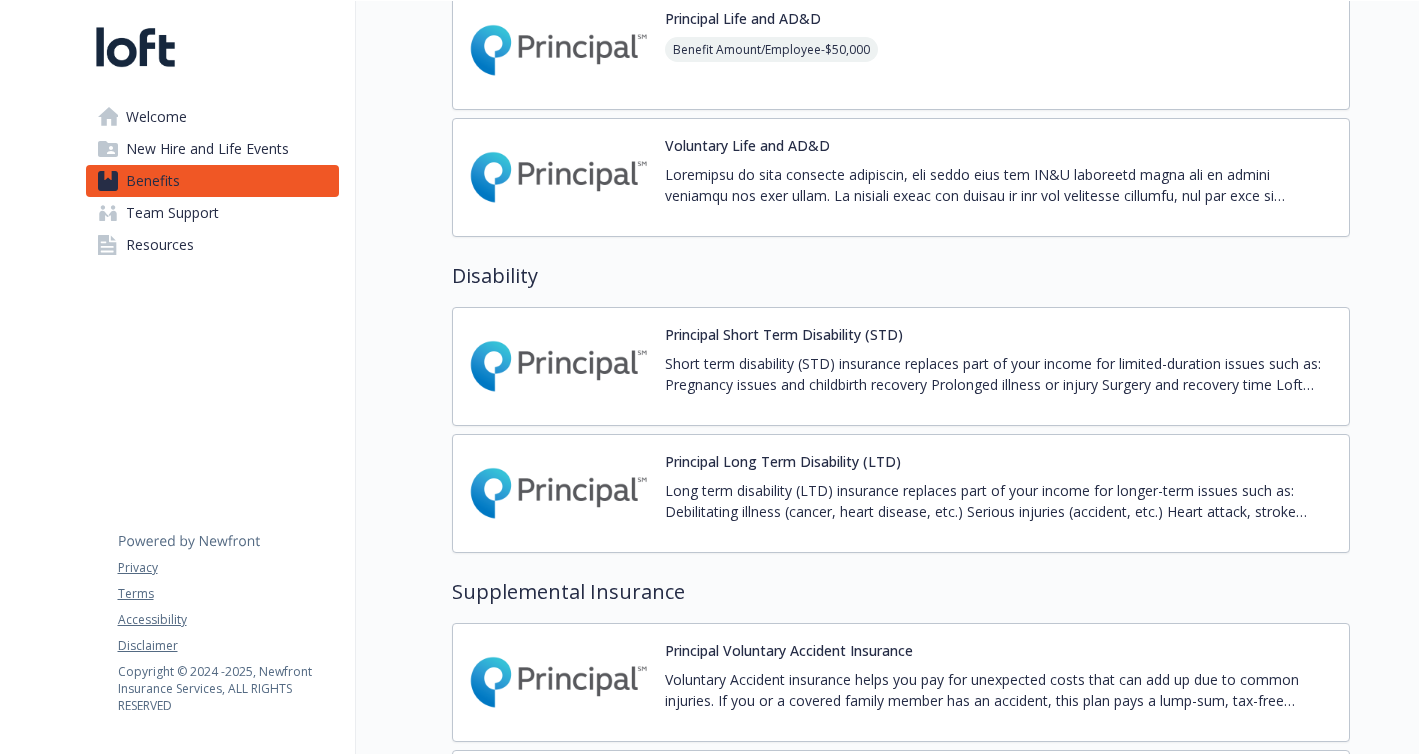 scroll, scrollTop: 0, scrollLeft: 0, axis: both 